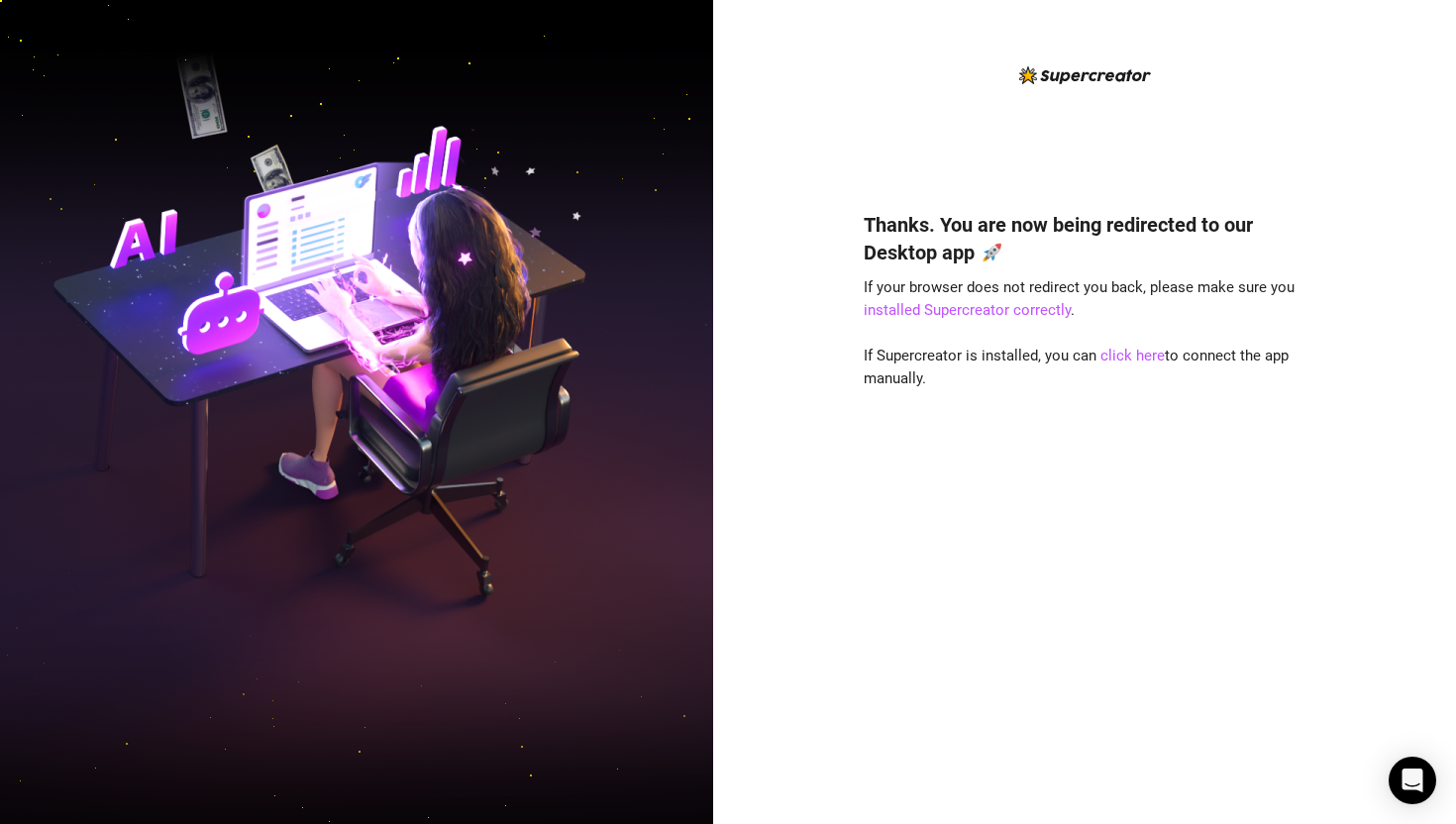 scroll, scrollTop: 0, scrollLeft: 0, axis: both 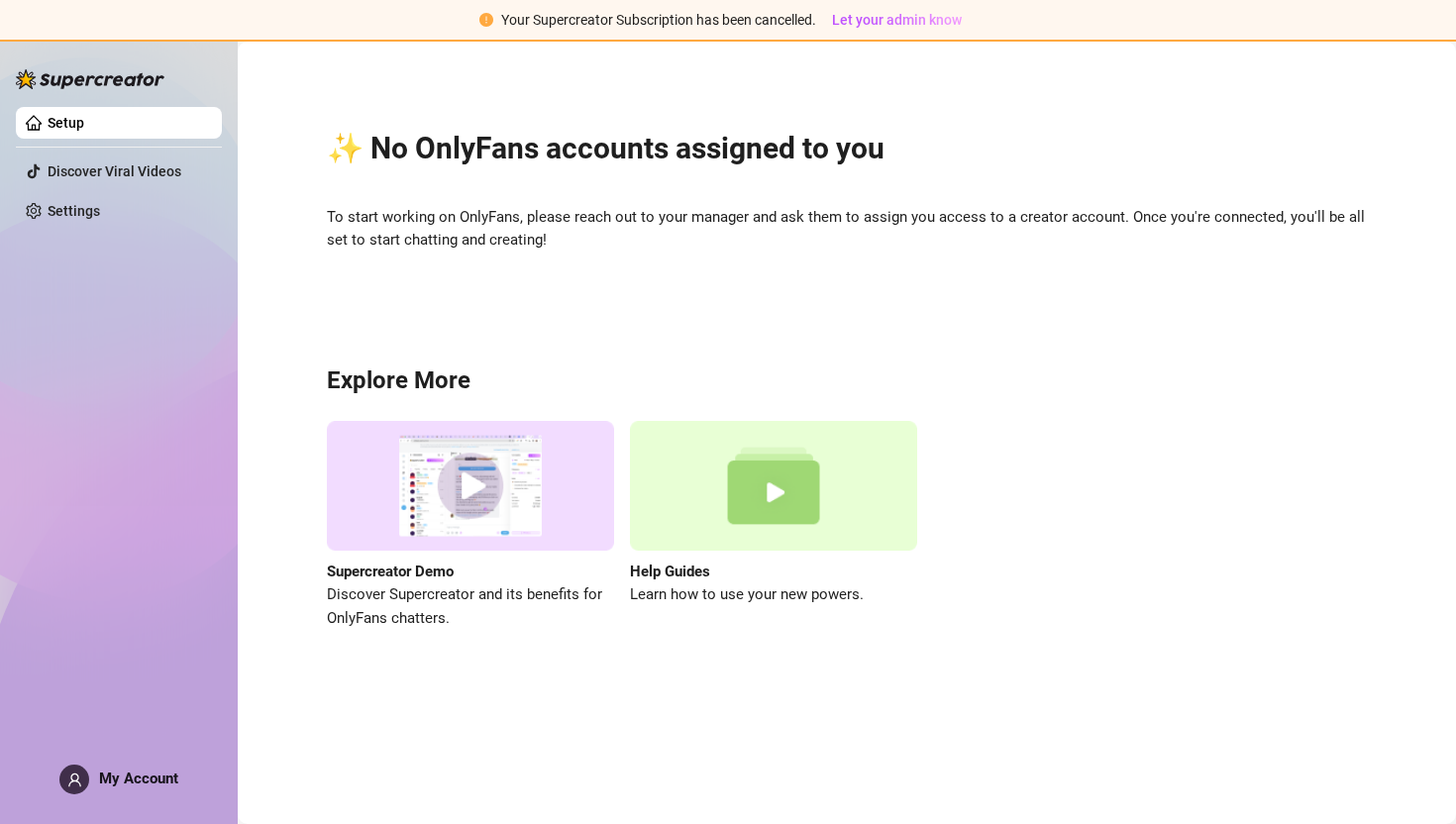click on "✨ No OnlyFans accounts assigned to you To start working on OnlyFans, please reach out to your manager and ask them to assign you access to a creator account. Once you're connected, you'll be all set to start chatting and creating! Explore More Supercreator Demo Discover Supercreator and its benefits for OnlyFans chatters. Help Guides Learn how to use your new powers." at bounding box center [847, 367] 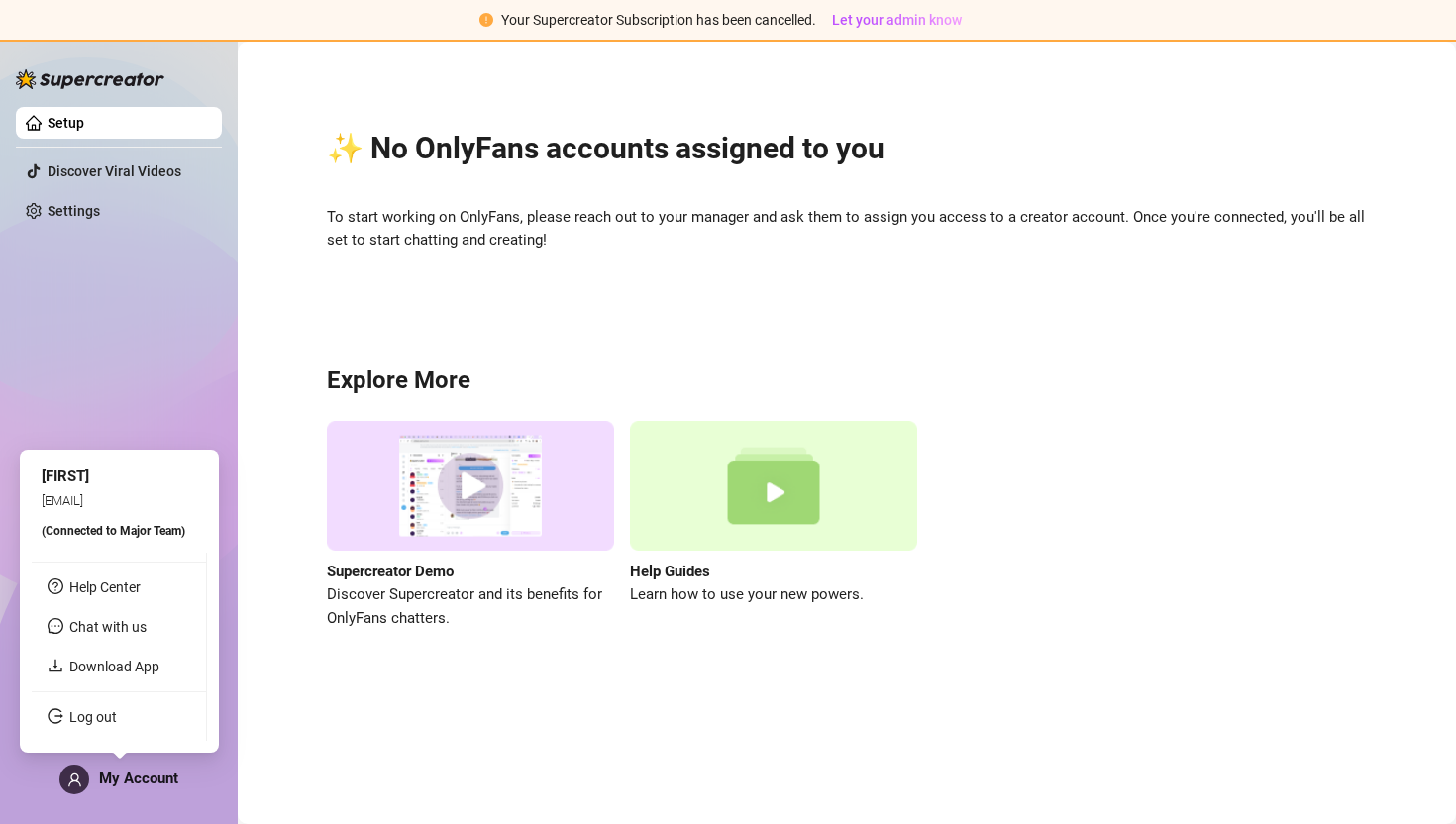 click on "My Account" at bounding box center (139, 778) 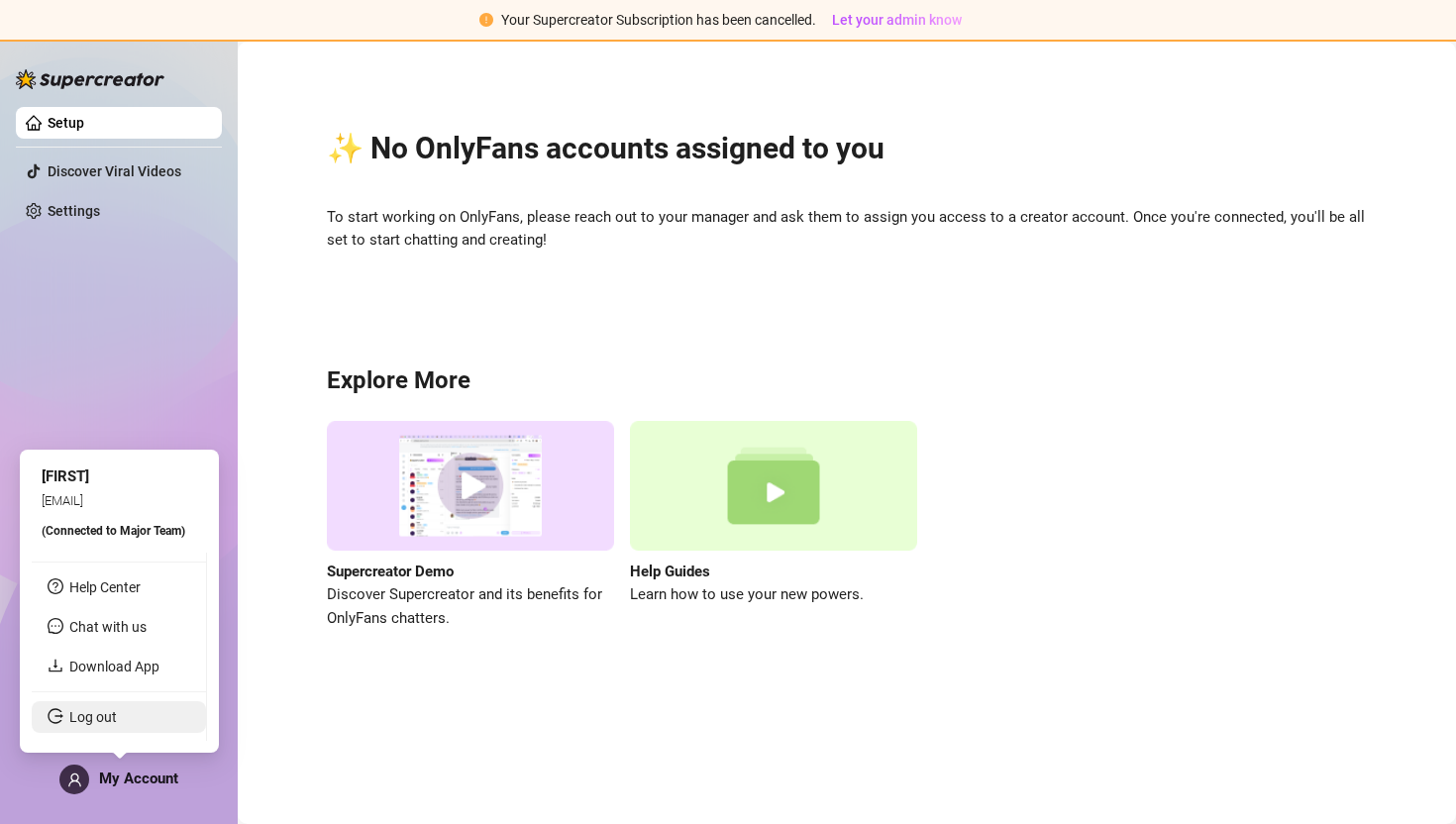 click on "Log out" at bounding box center (93, 717) 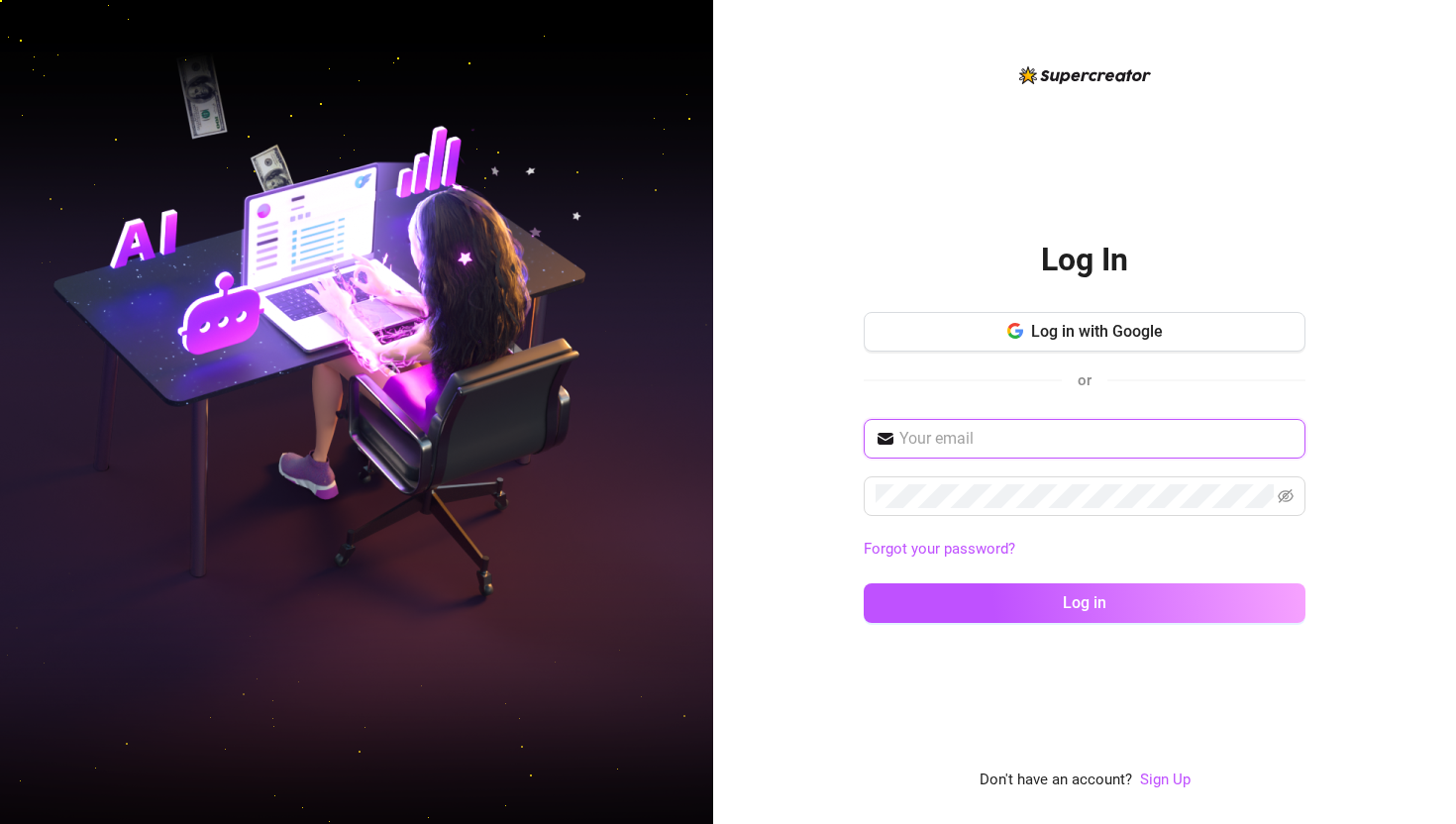 type on "[EMAIL]" 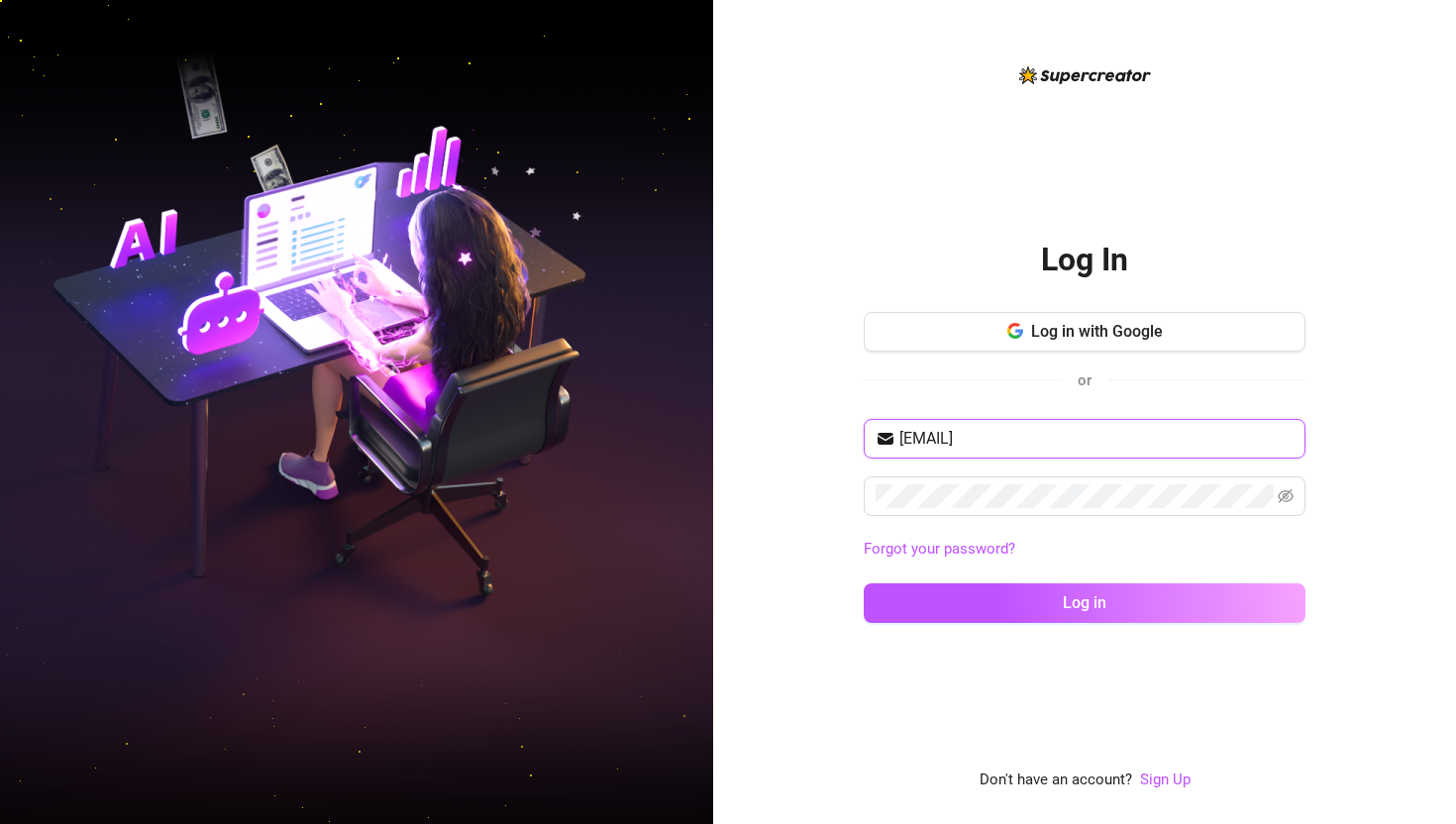 click on "sofiaeusebio11@gmail.com" at bounding box center [1096, 439] 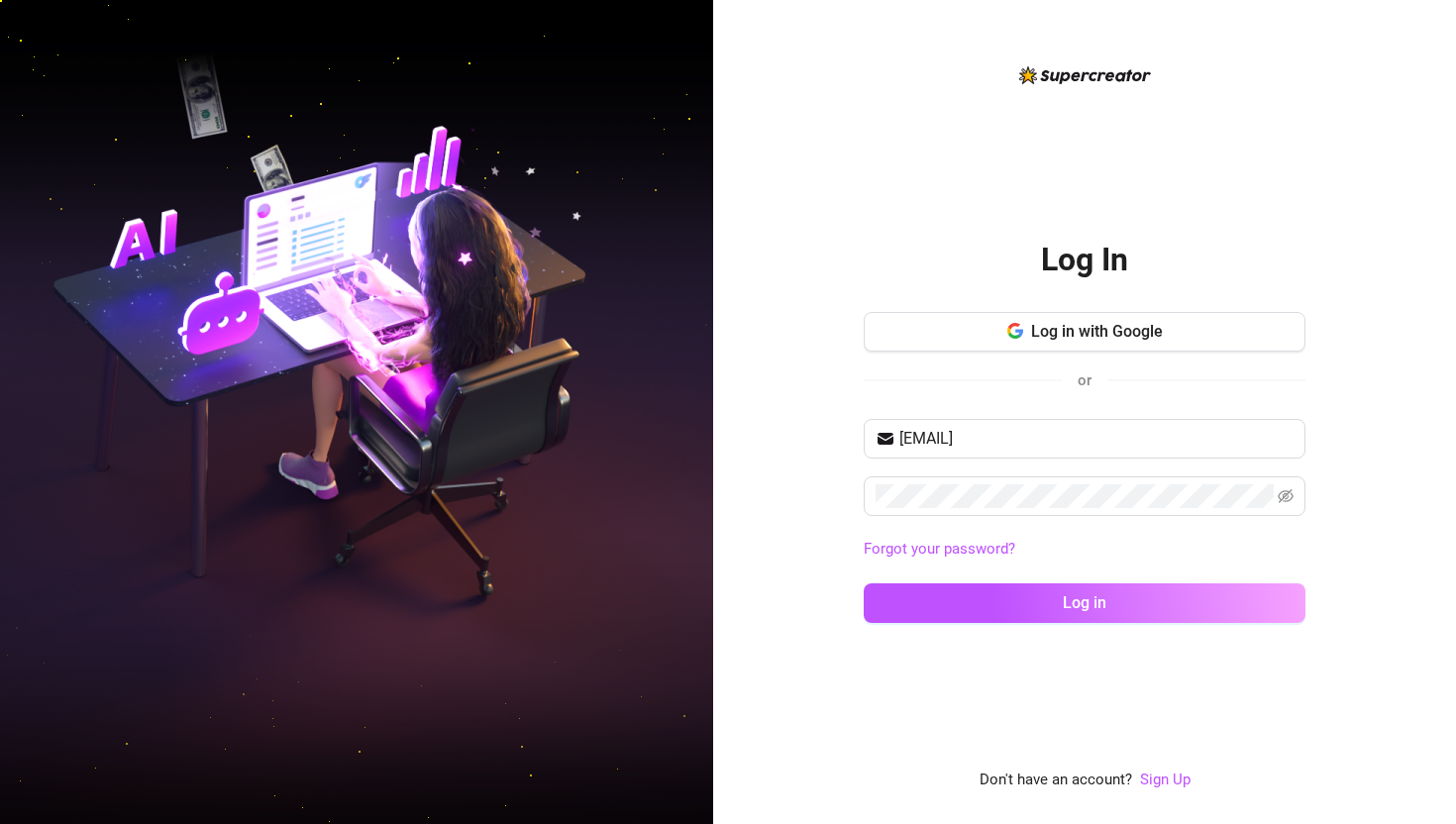 click on "Log In Log in with Google or sofiaeusebio11@gmail.com Forgot your password? Log in Don't have an account? Sign Up" at bounding box center (1085, 428) 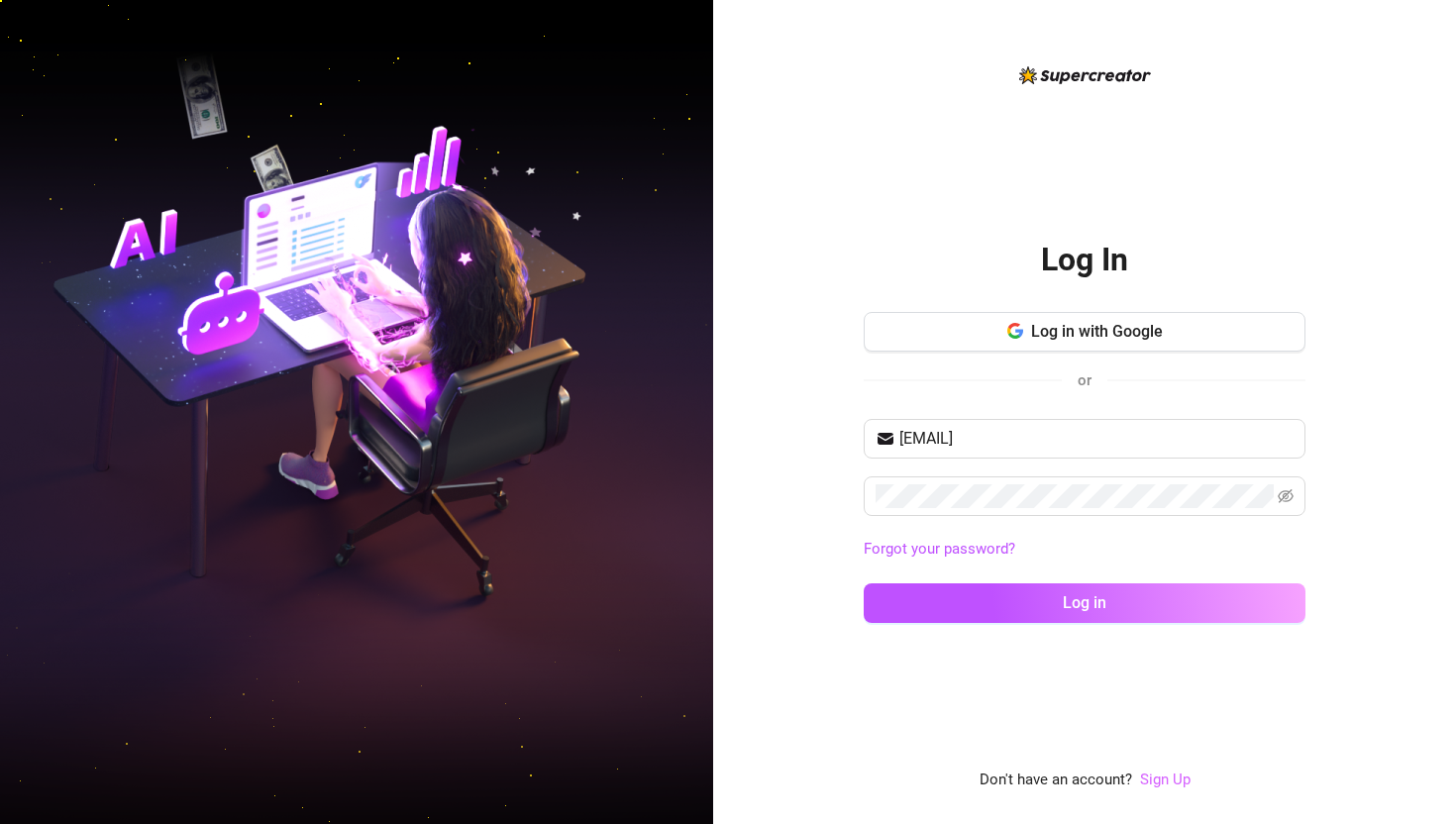 click on "Sign Up" at bounding box center (1165, 779) 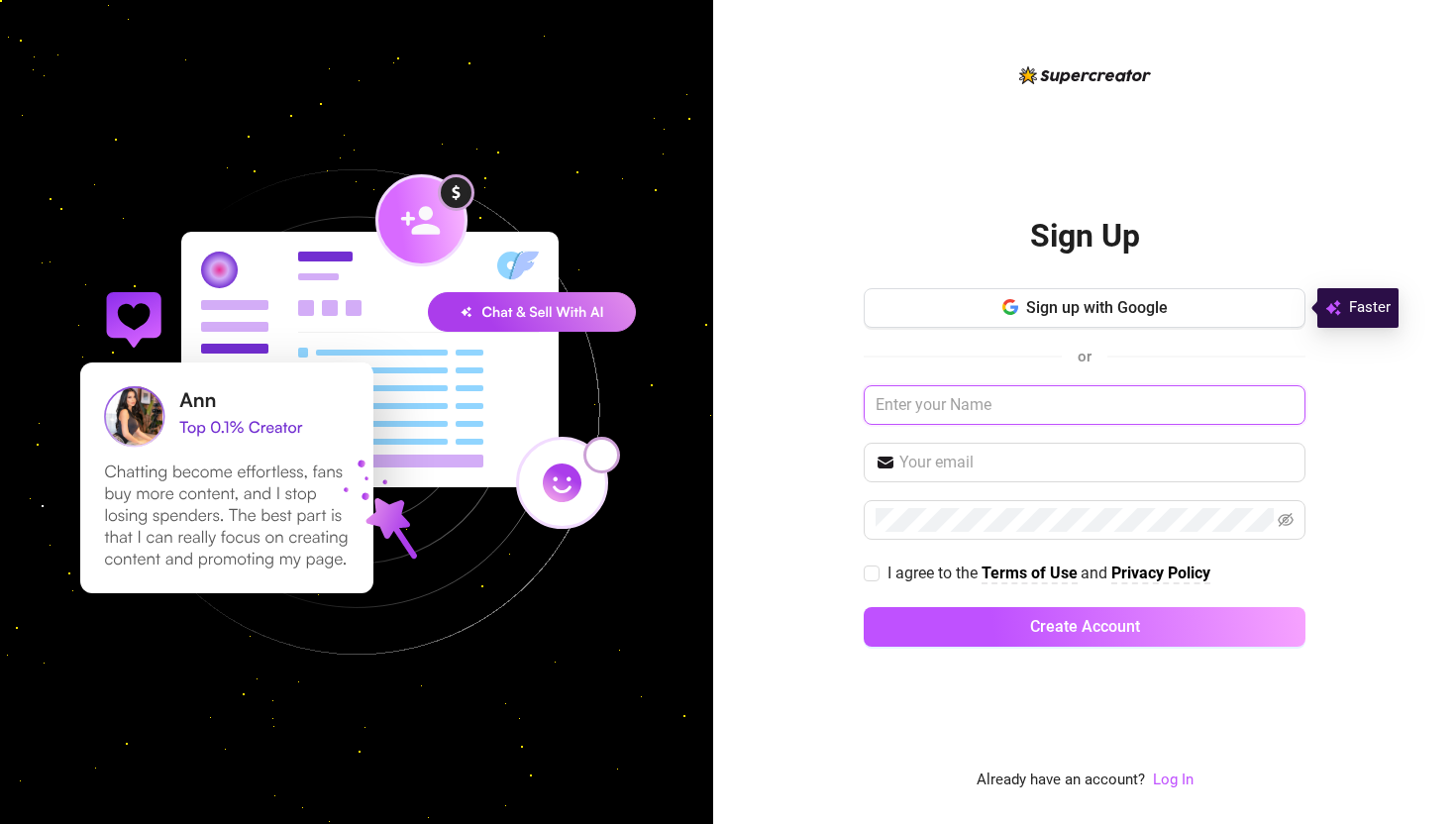 click at bounding box center (1085, 405) 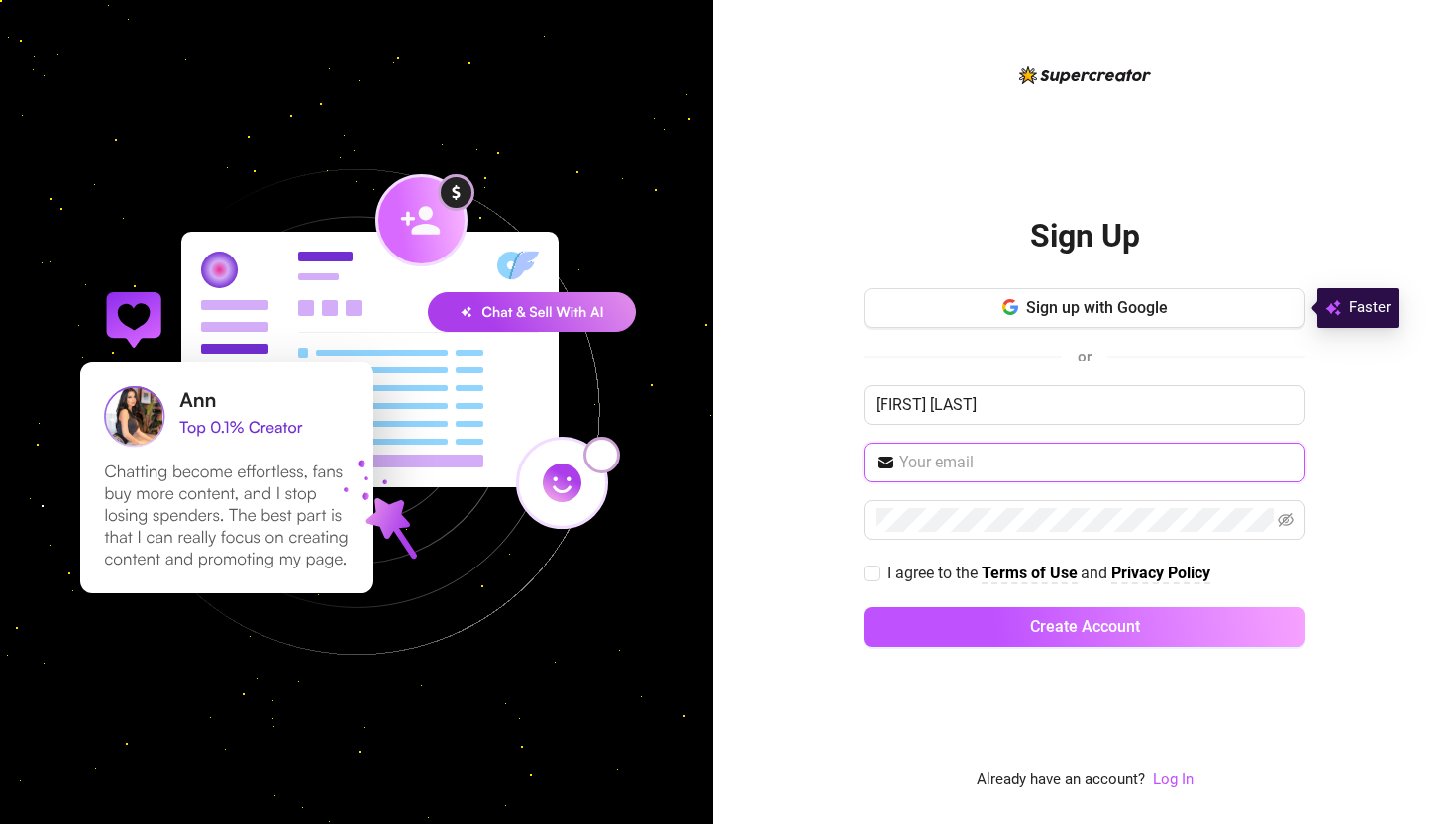 click at bounding box center (1096, 463) 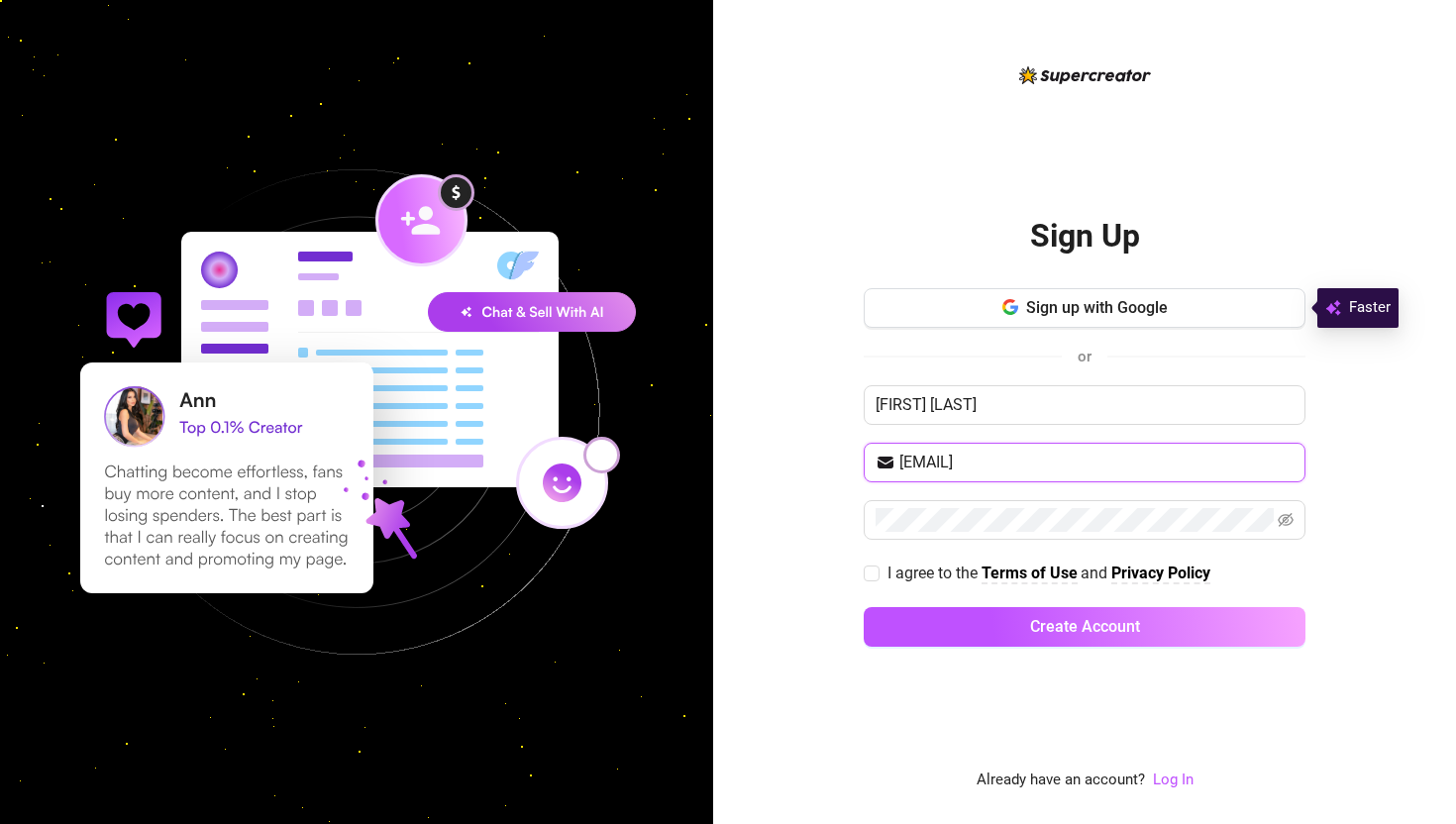 click on "dangfia2@outlook.com" at bounding box center (1096, 463) 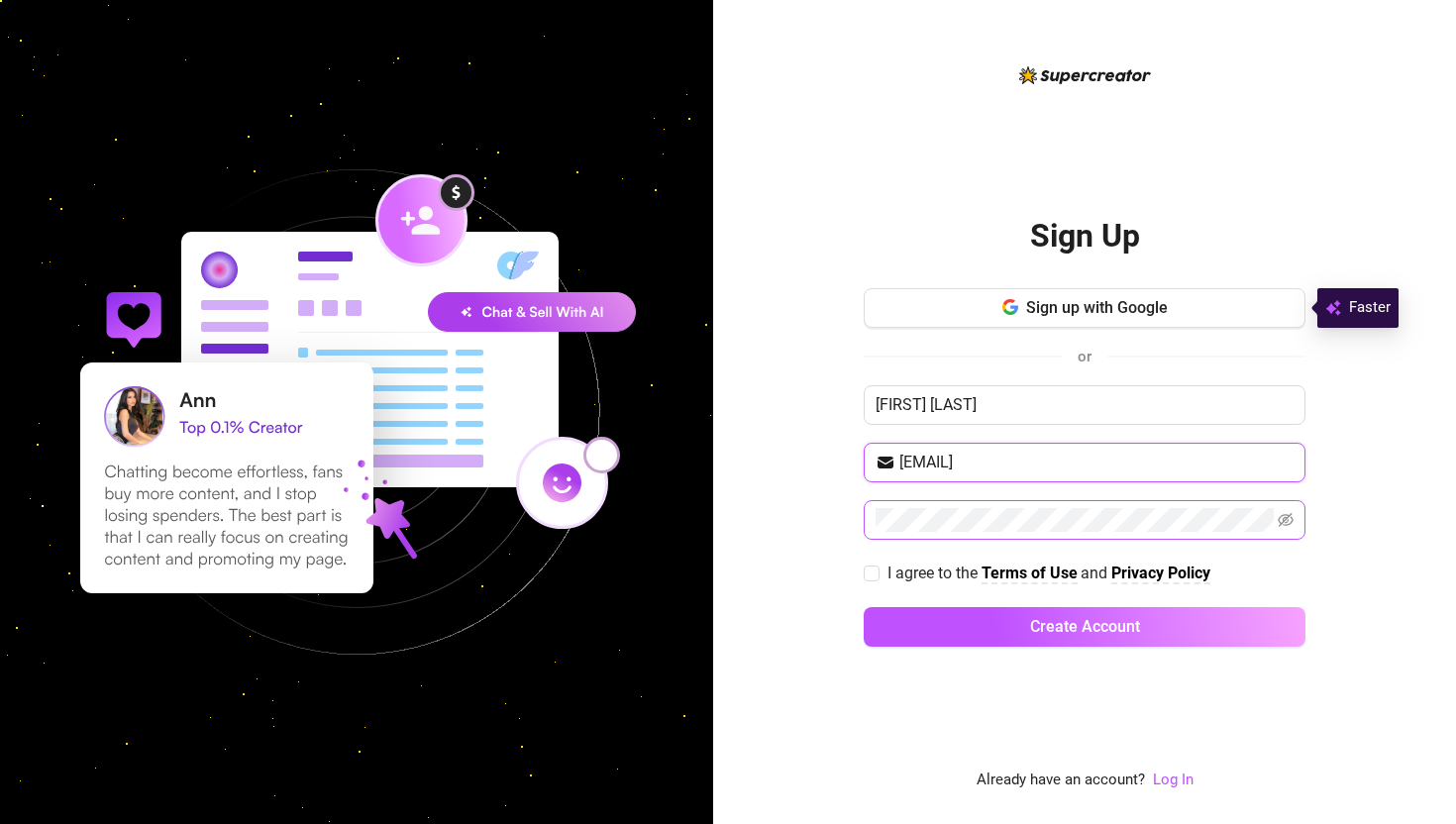 type on "dangfia2@outlook.com" 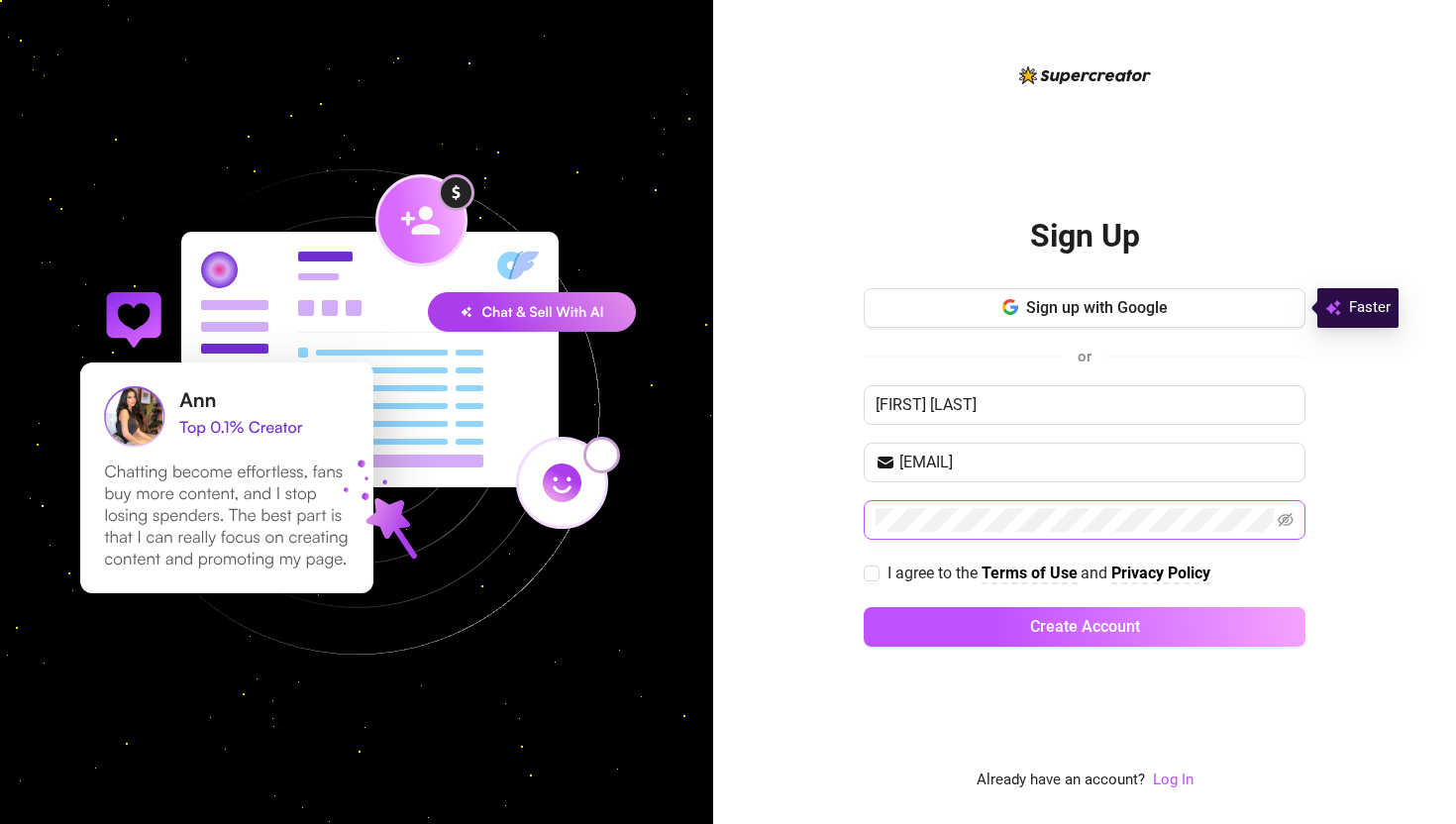 click at bounding box center [1085, 520] 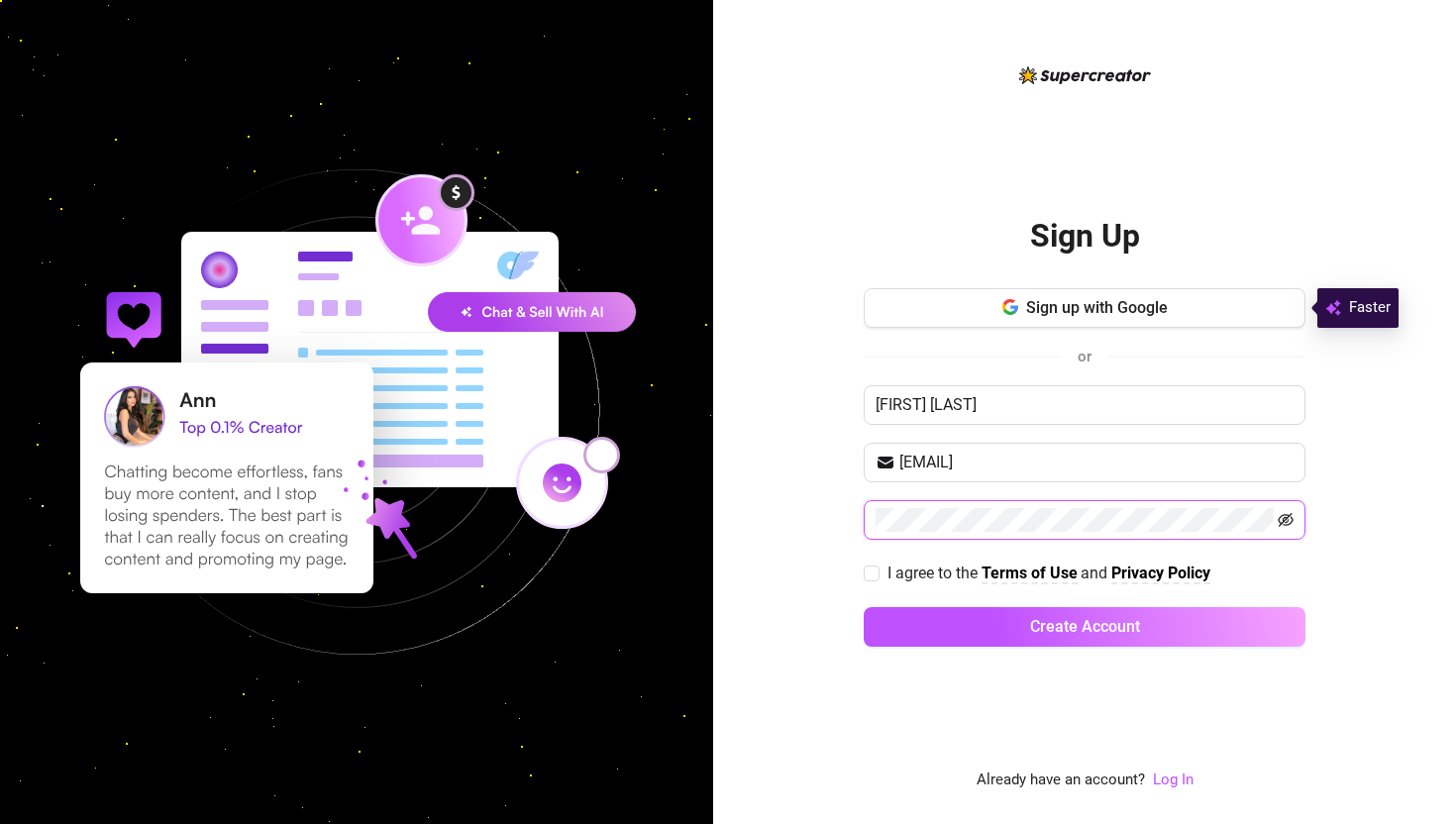 click 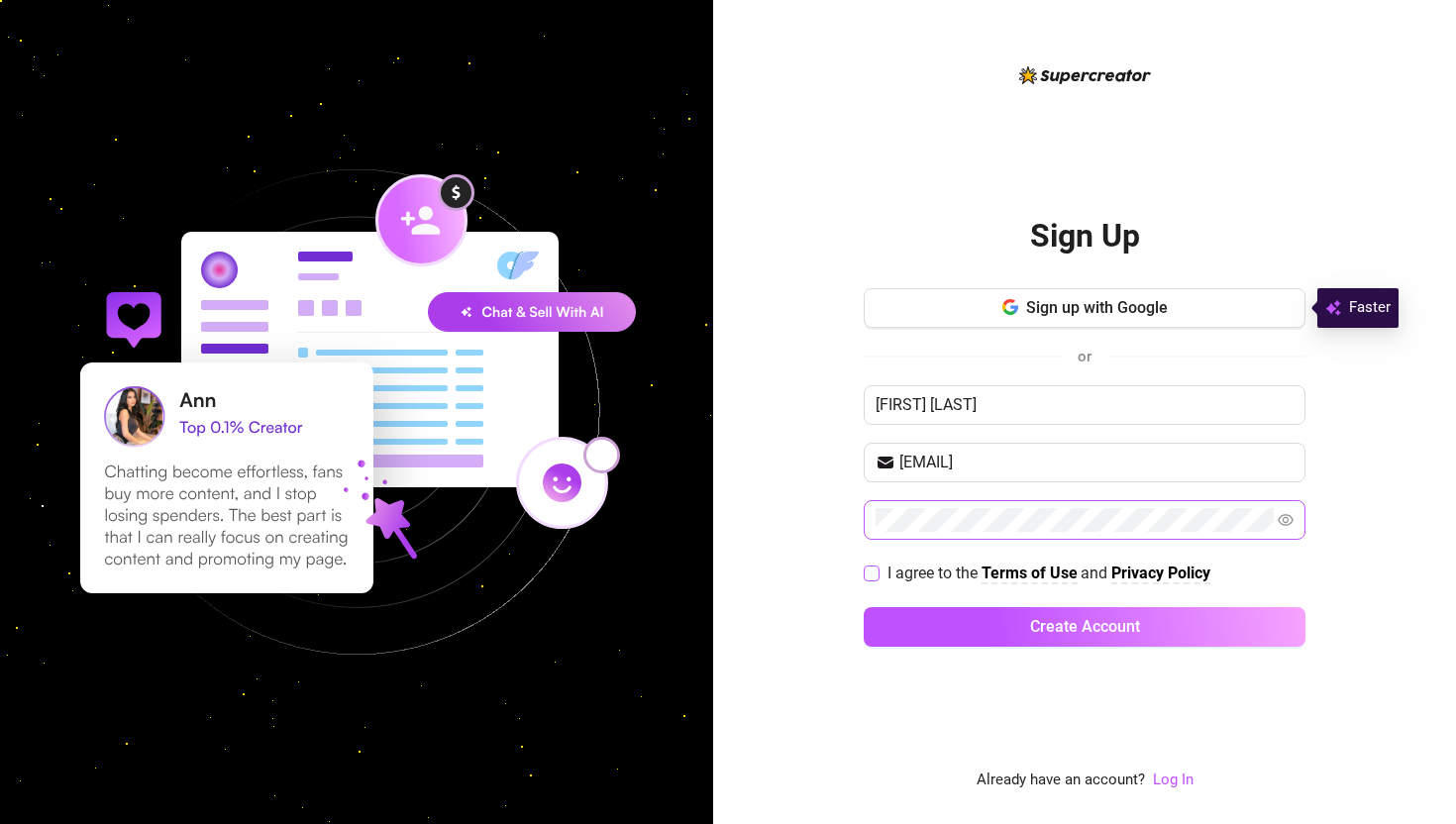 click at bounding box center [872, 573] 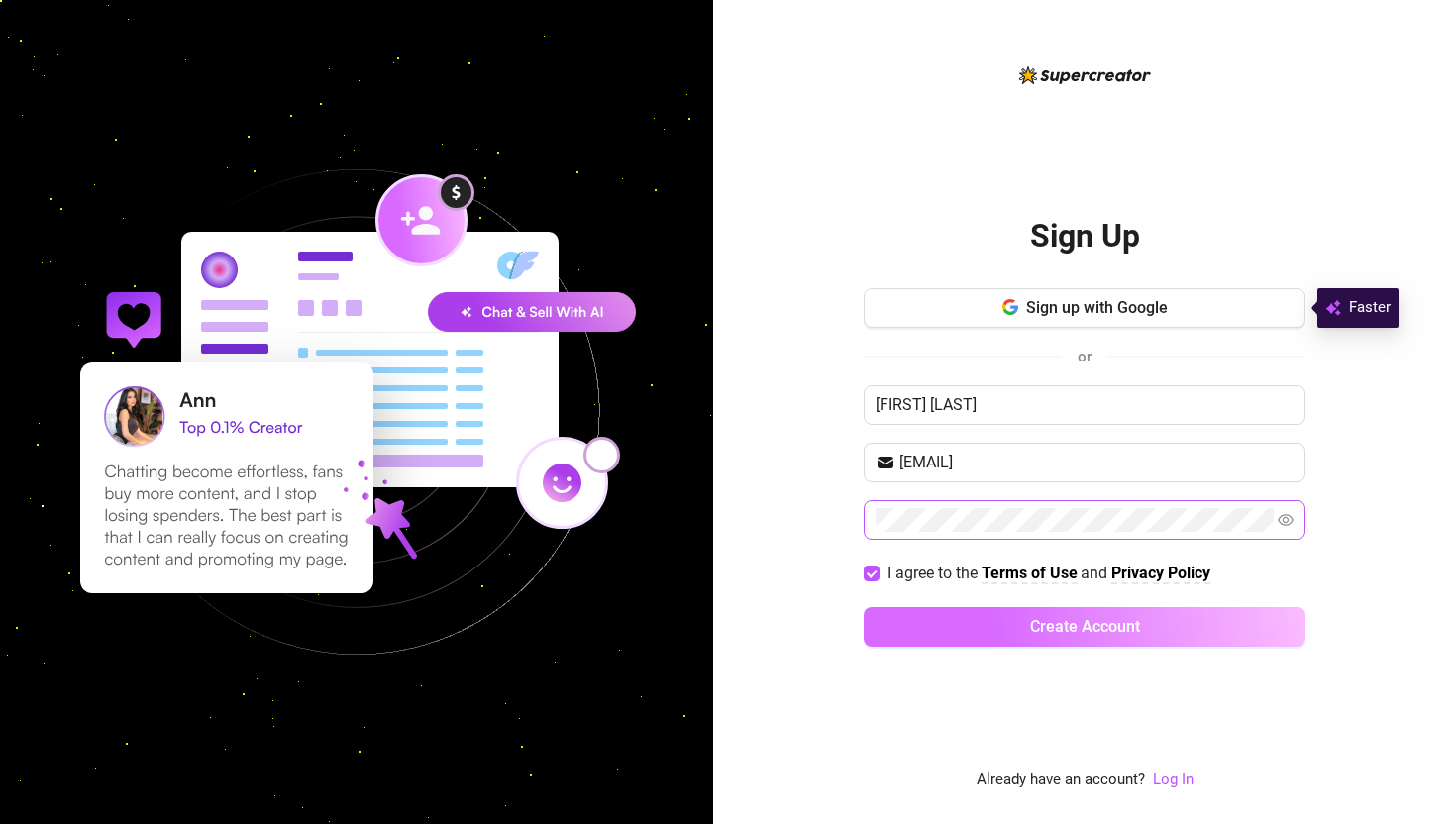 click on "Create Account" at bounding box center (1085, 627) 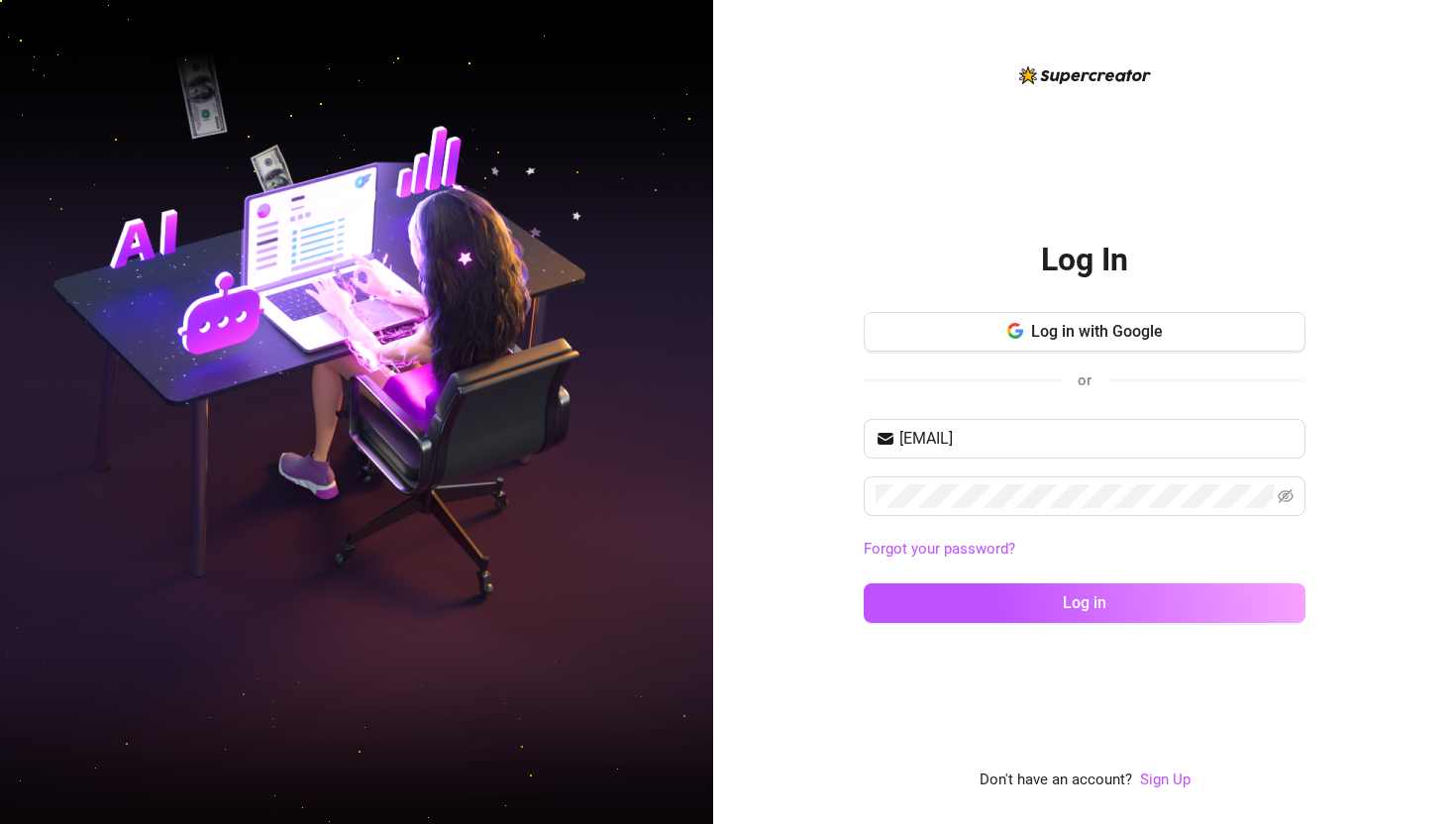 scroll, scrollTop: 0, scrollLeft: 0, axis: both 